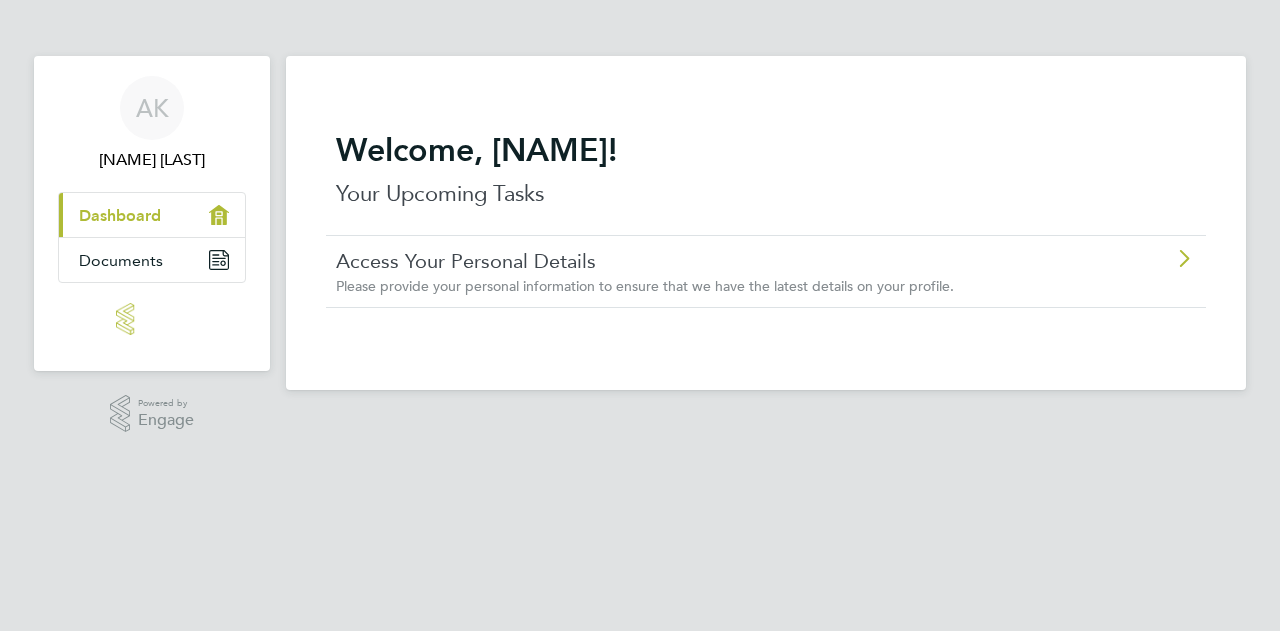 scroll, scrollTop: 0, scrollLeft: 0, axis: both 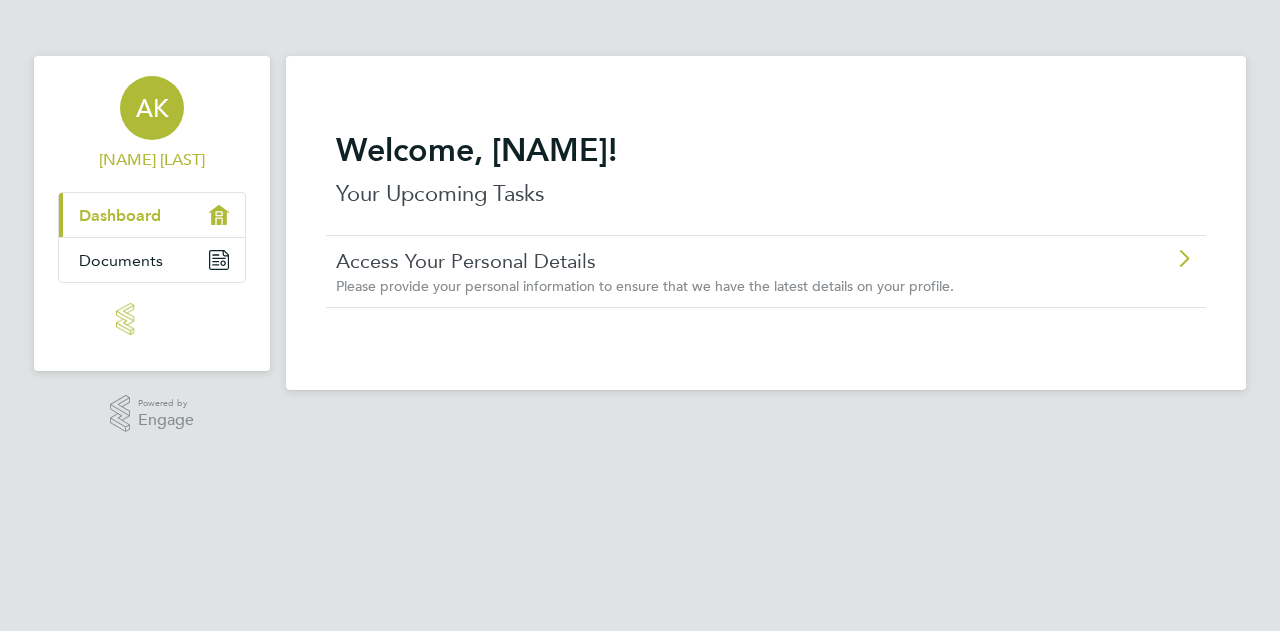 click on "AK" at bounding box center [152, 108] 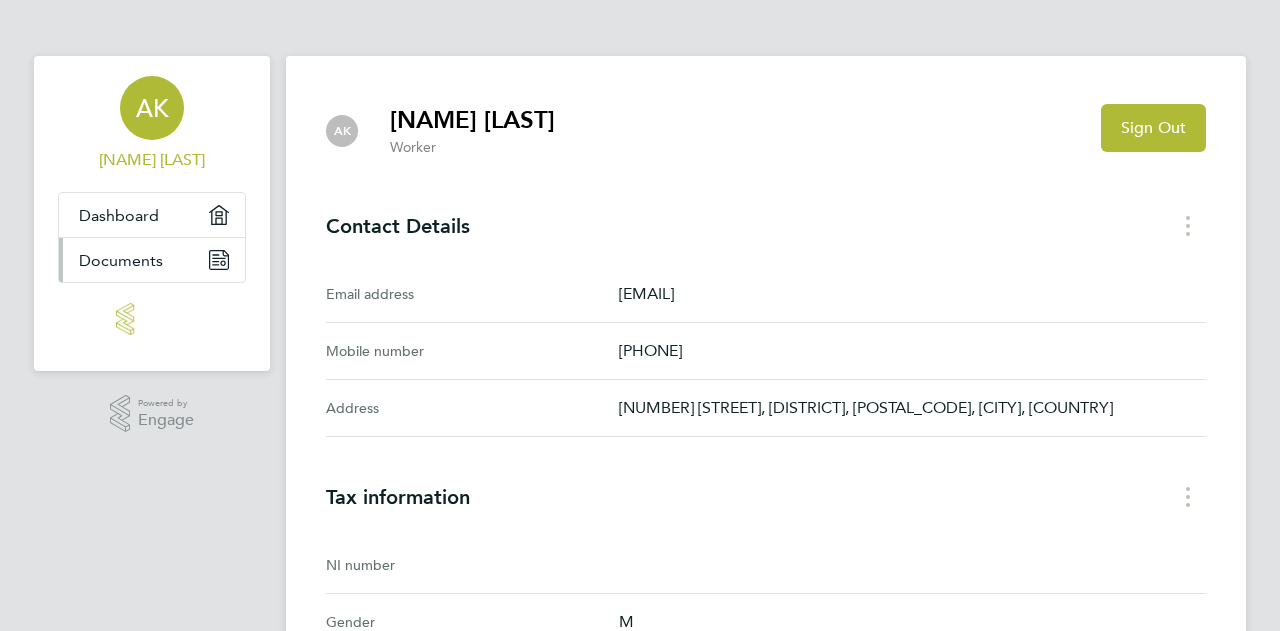 click on "Documents" at bounding box center [121, 260] 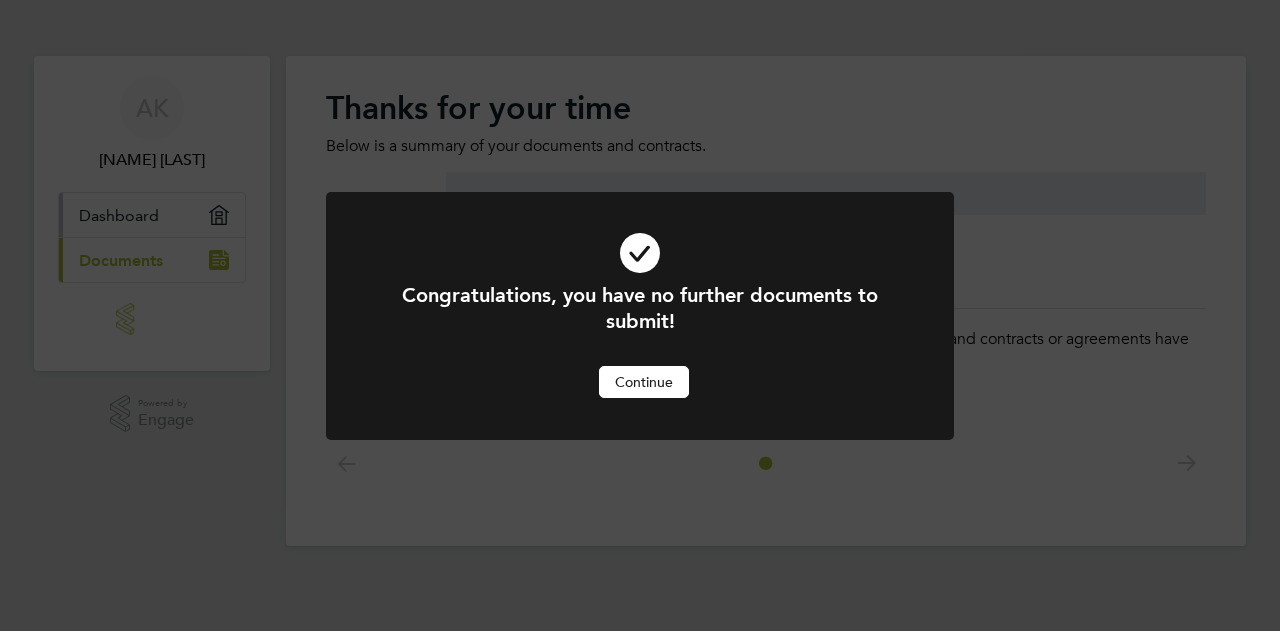 click on "Congratulations, you have no further documents to submit! Cancel Continue" 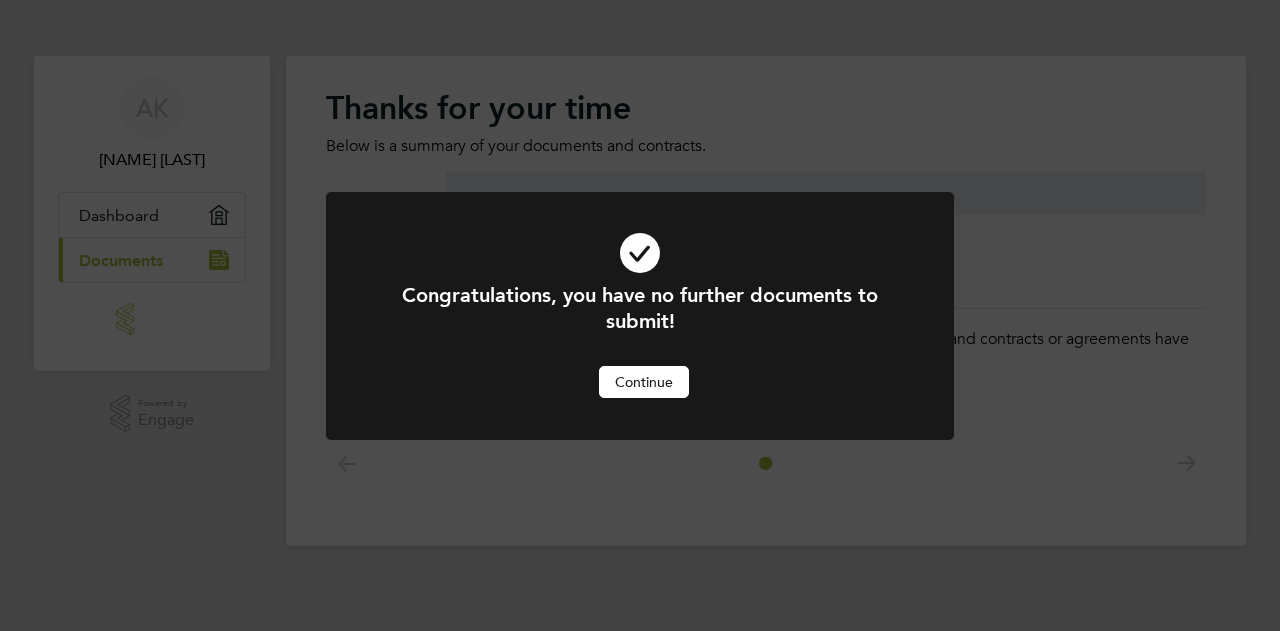 click on "Continue" at bounding box center [644, 382] 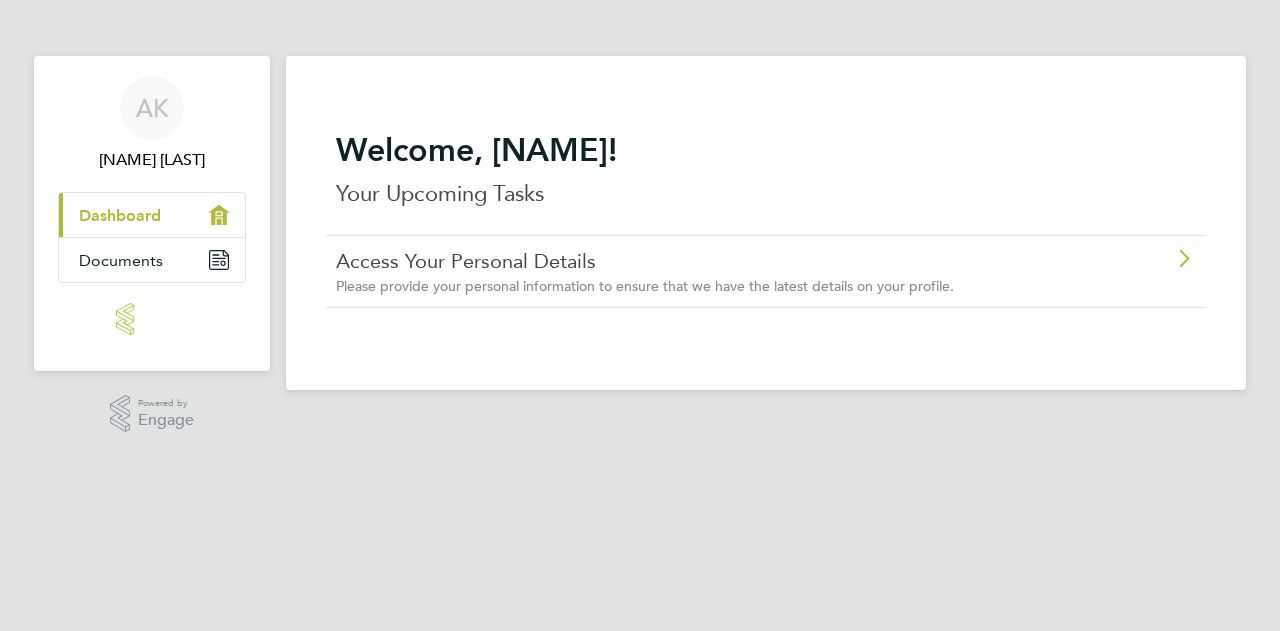 click on "Dashboard" at bounding box center [120, 215] 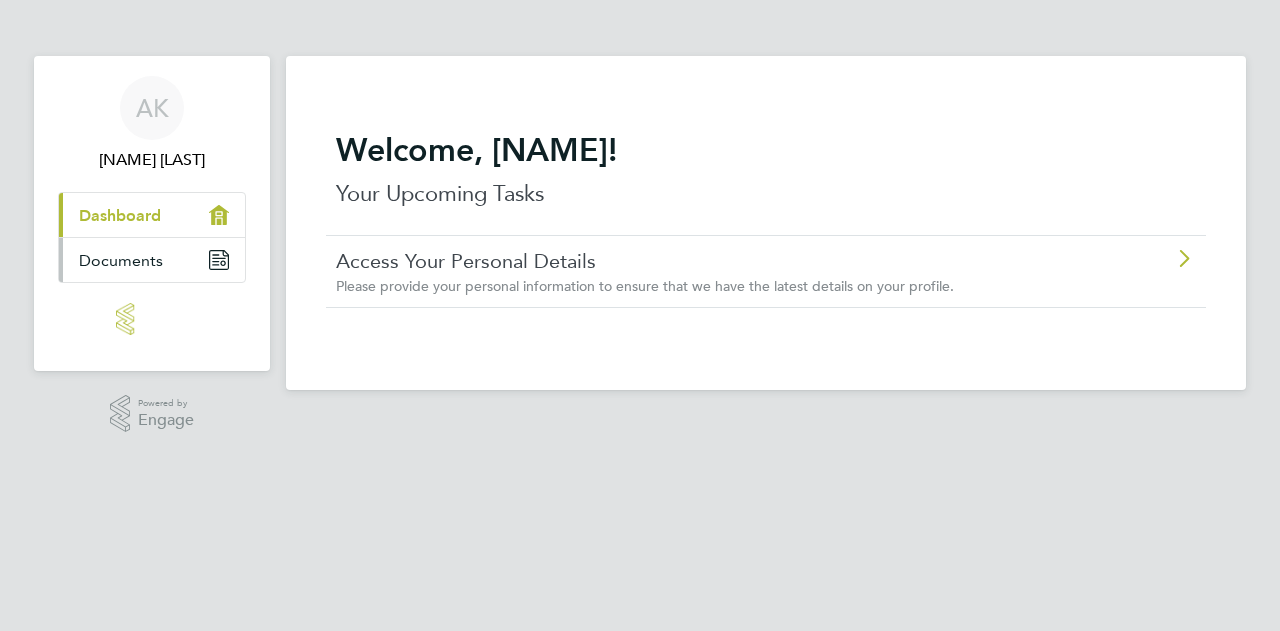 click on "Documents" at bounding box center [121, 260] 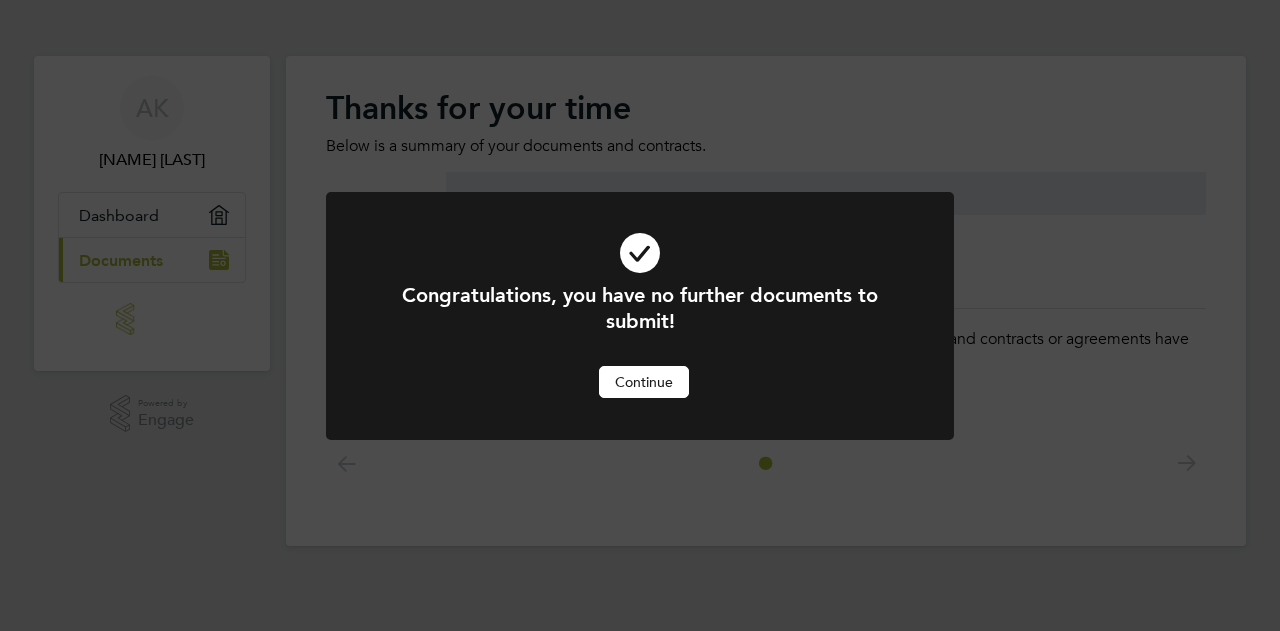click on "Continue" at bounding box center (644, 382) 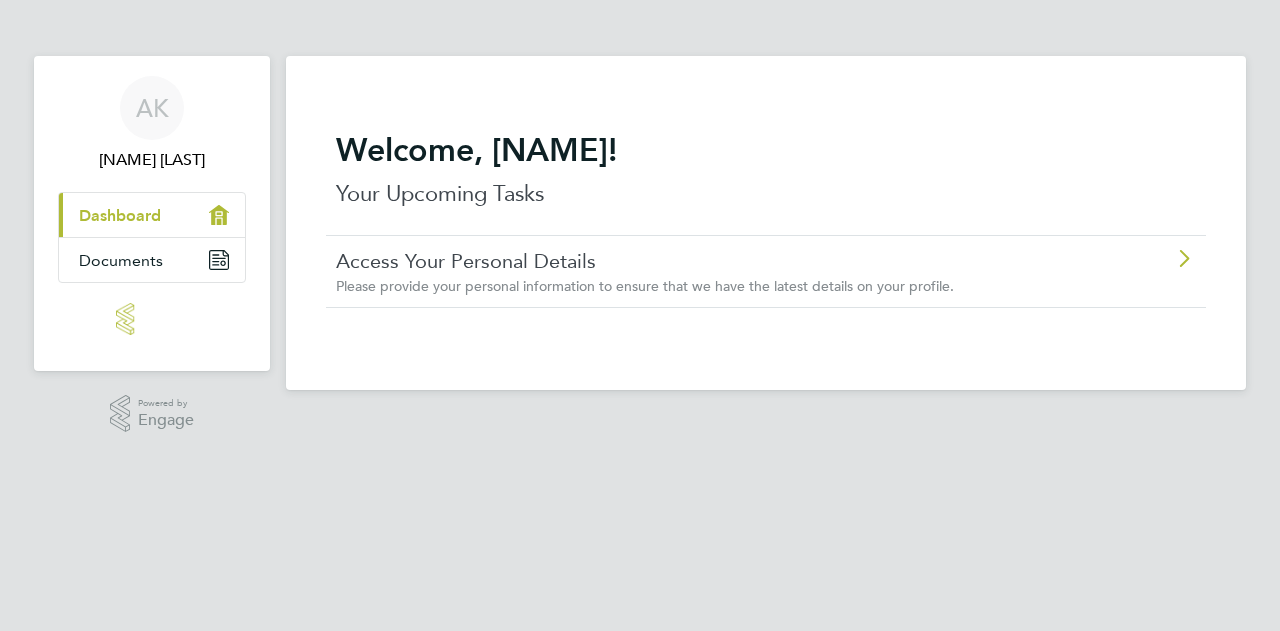 click at bounding box center [152, 319] 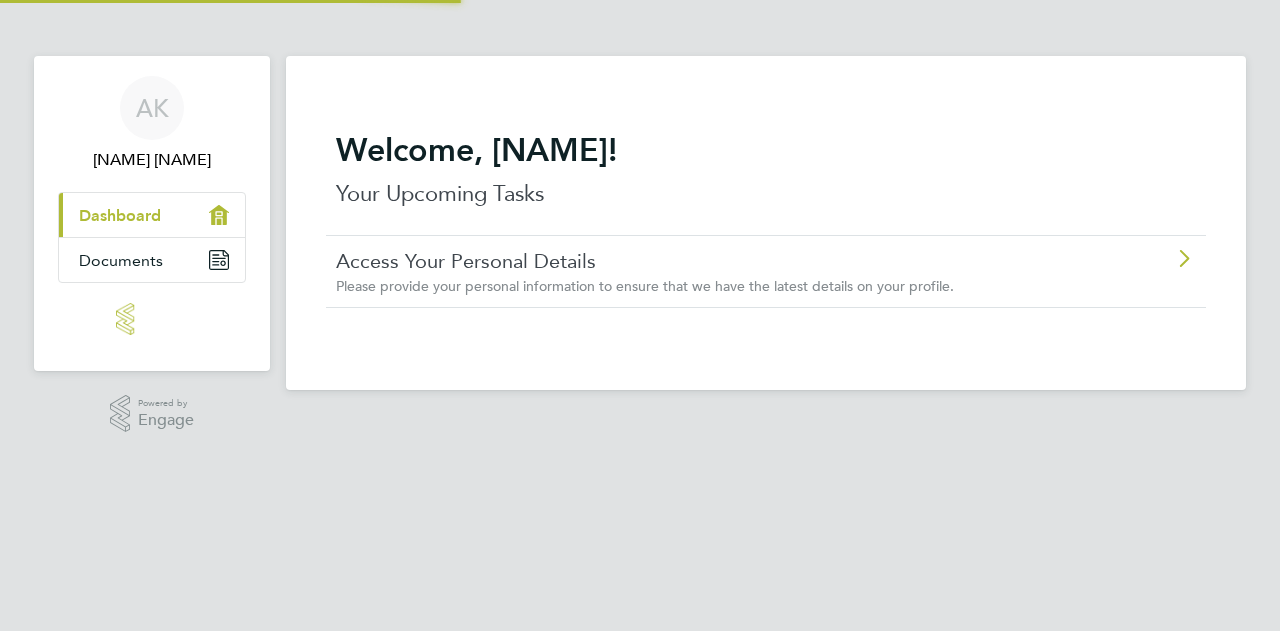 scroll, scrollTop: 0, scrollLeft: 0, axis: both 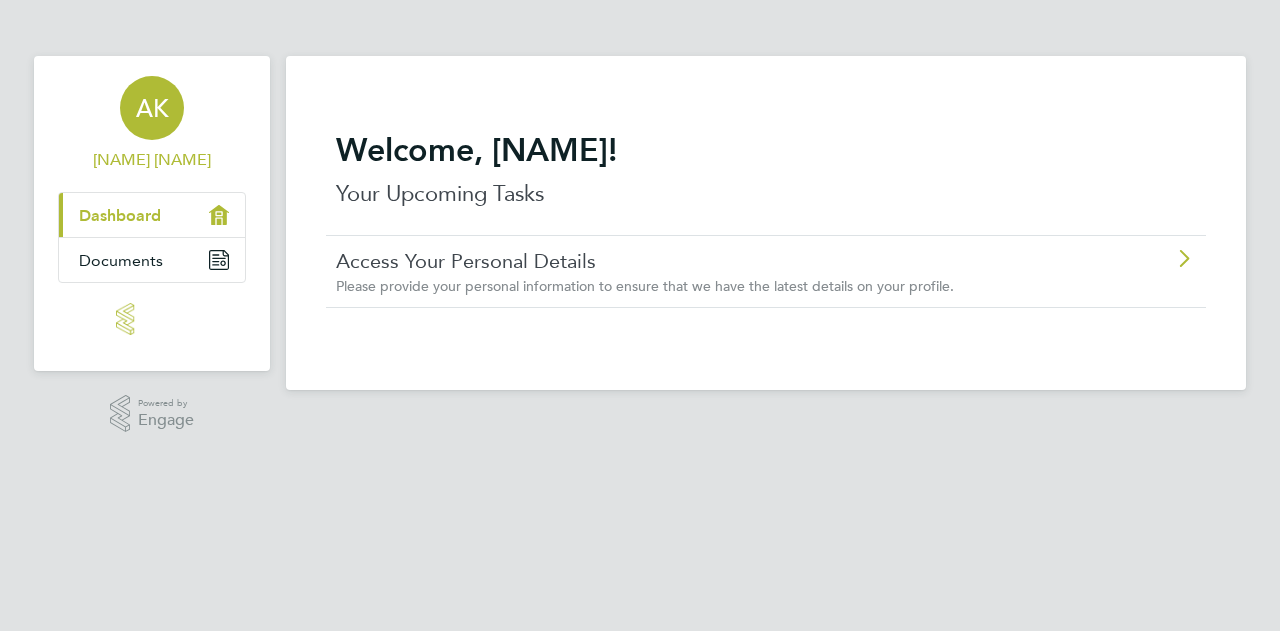 click on "AK" at bounding box center (152, 108) 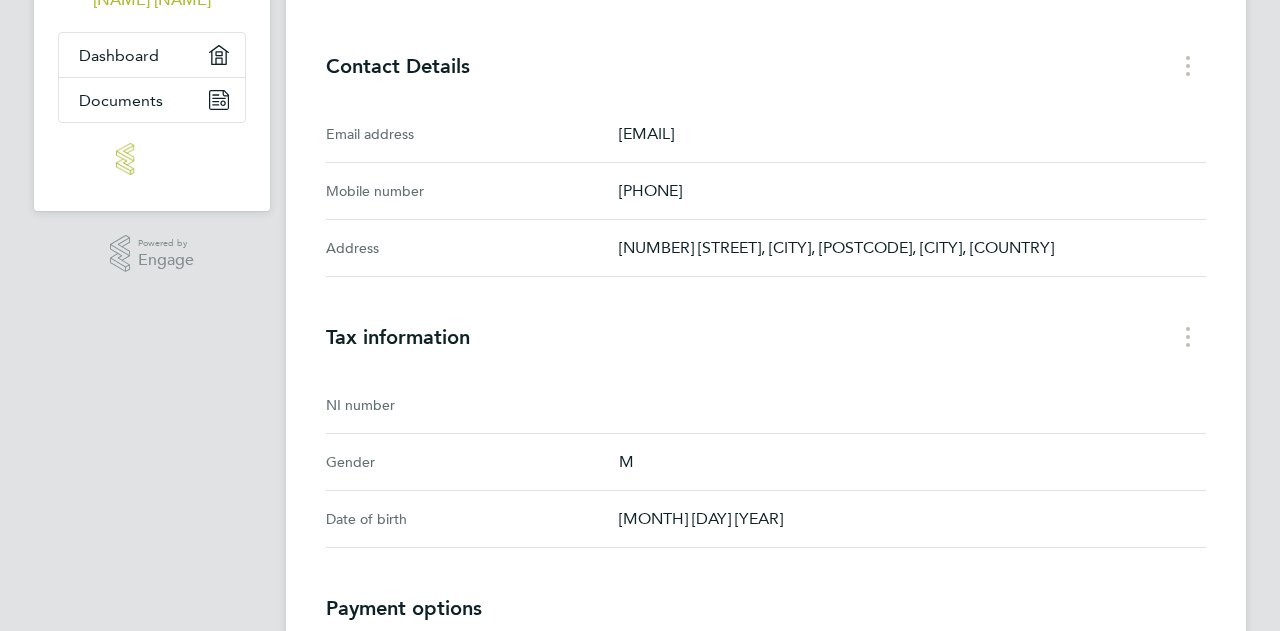 scroll, scrollTop: 0, scrollLeft: 0, axis: both 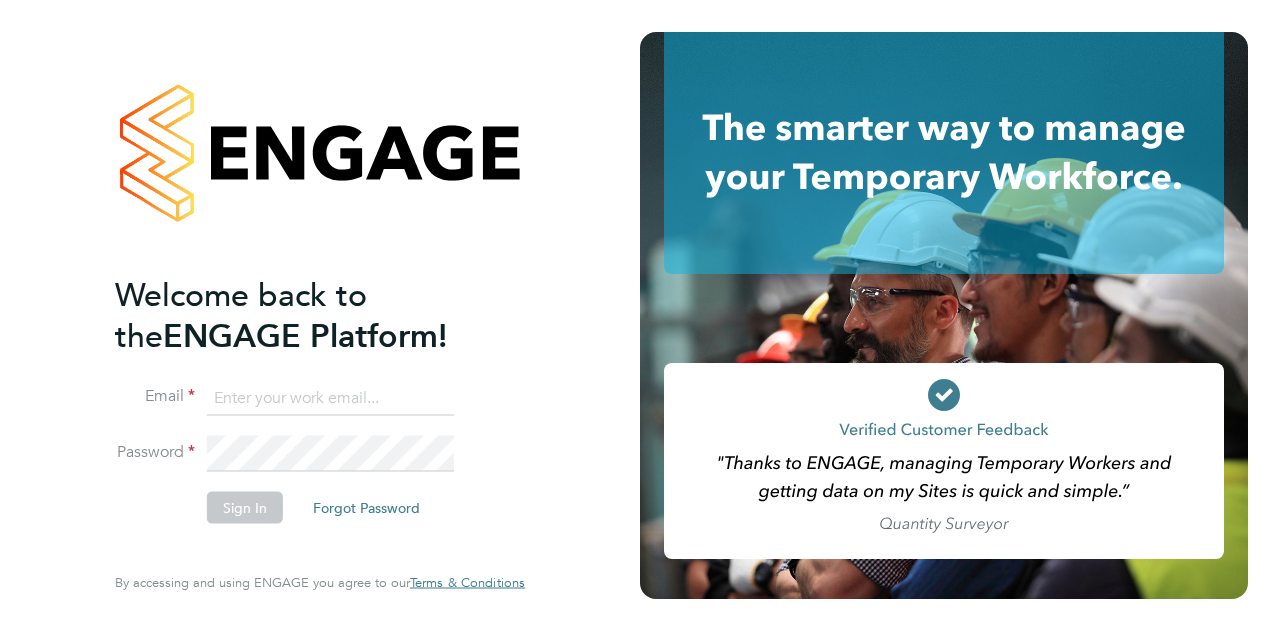 click 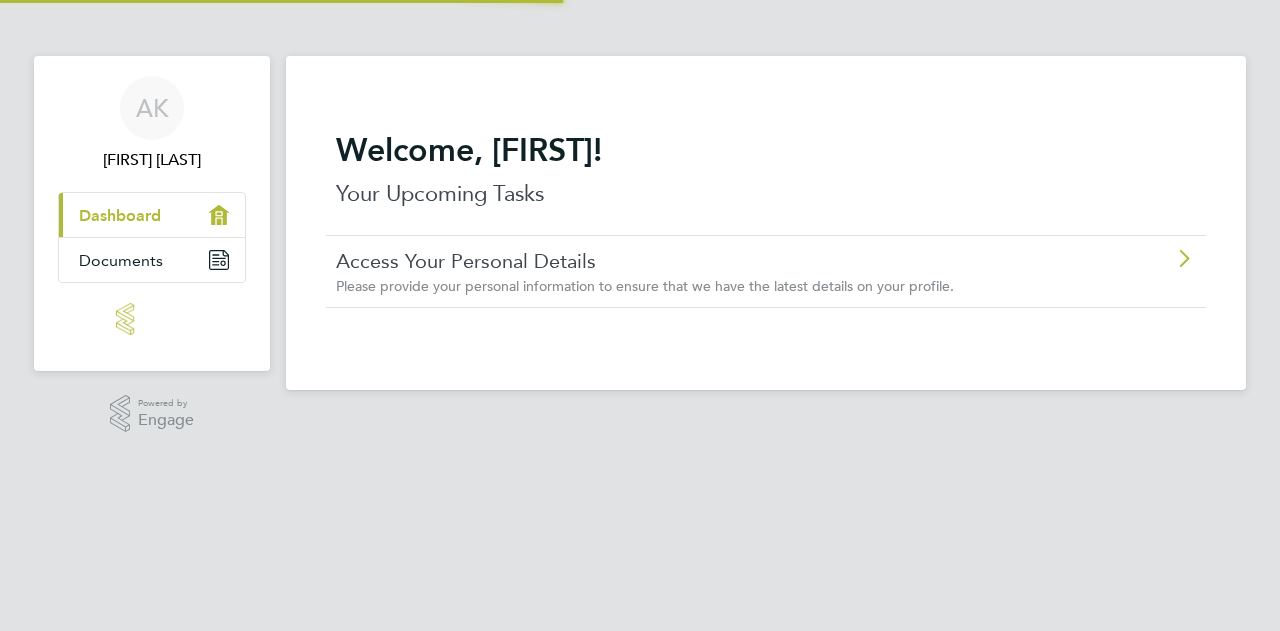 scroll, scrollTop: 0, scrollLeft: 0, axis: both 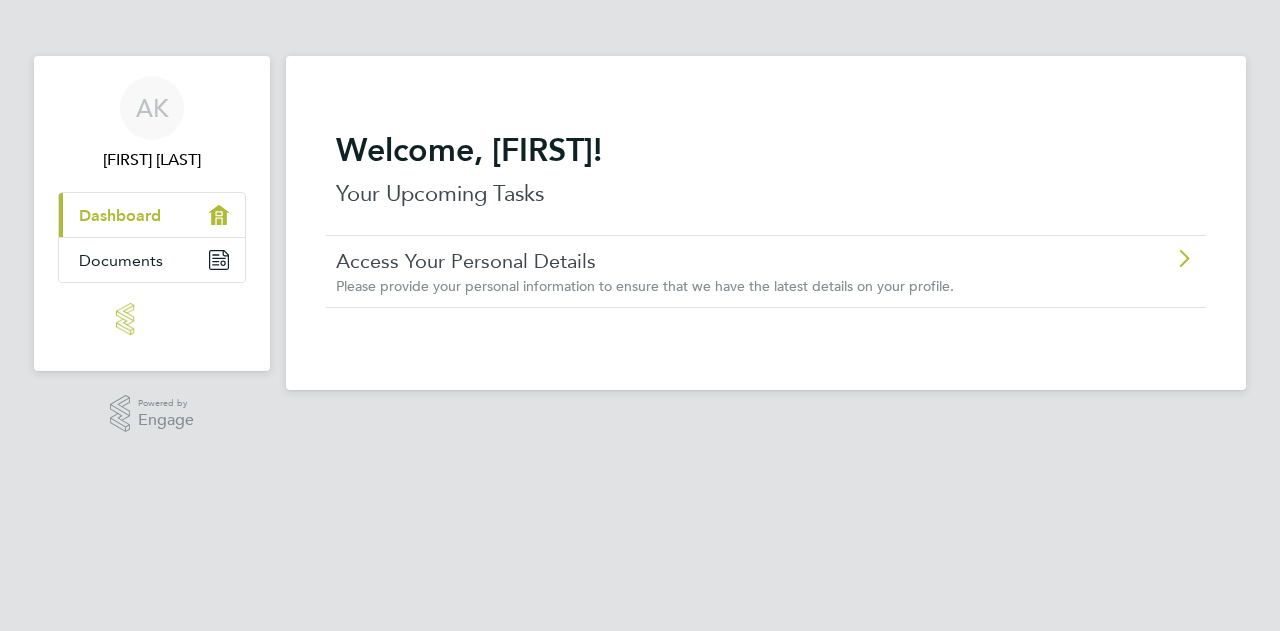 click at bounding box center (152, 319) 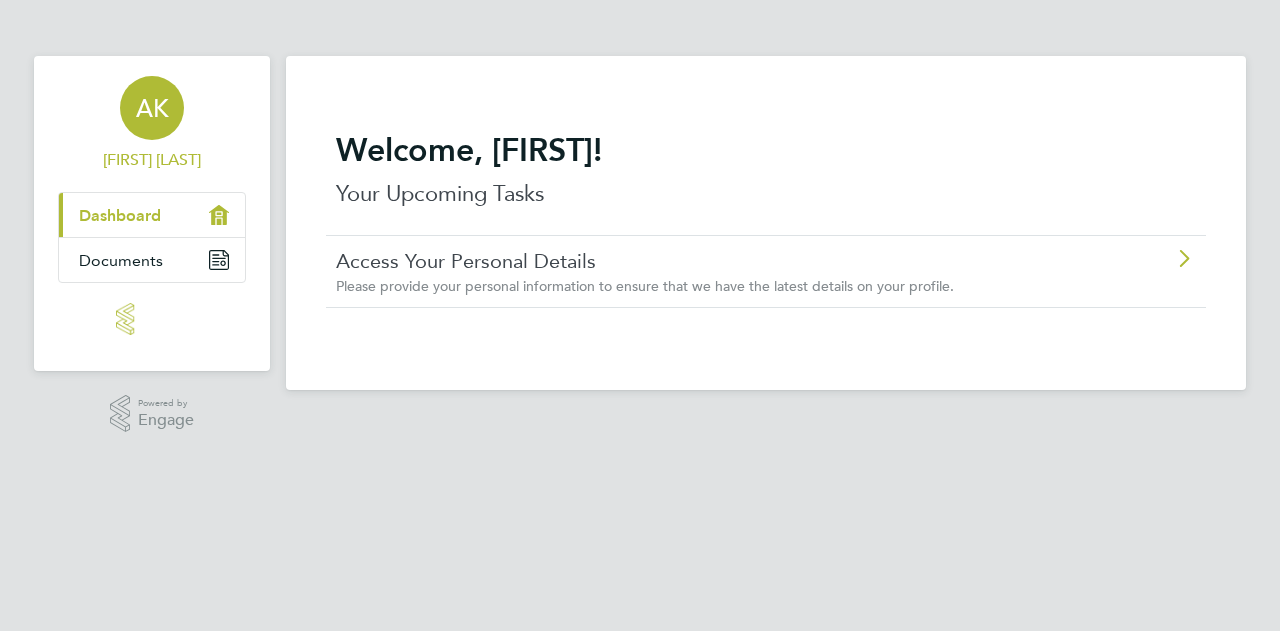 click on "AK" at bounding box center (152, 108) 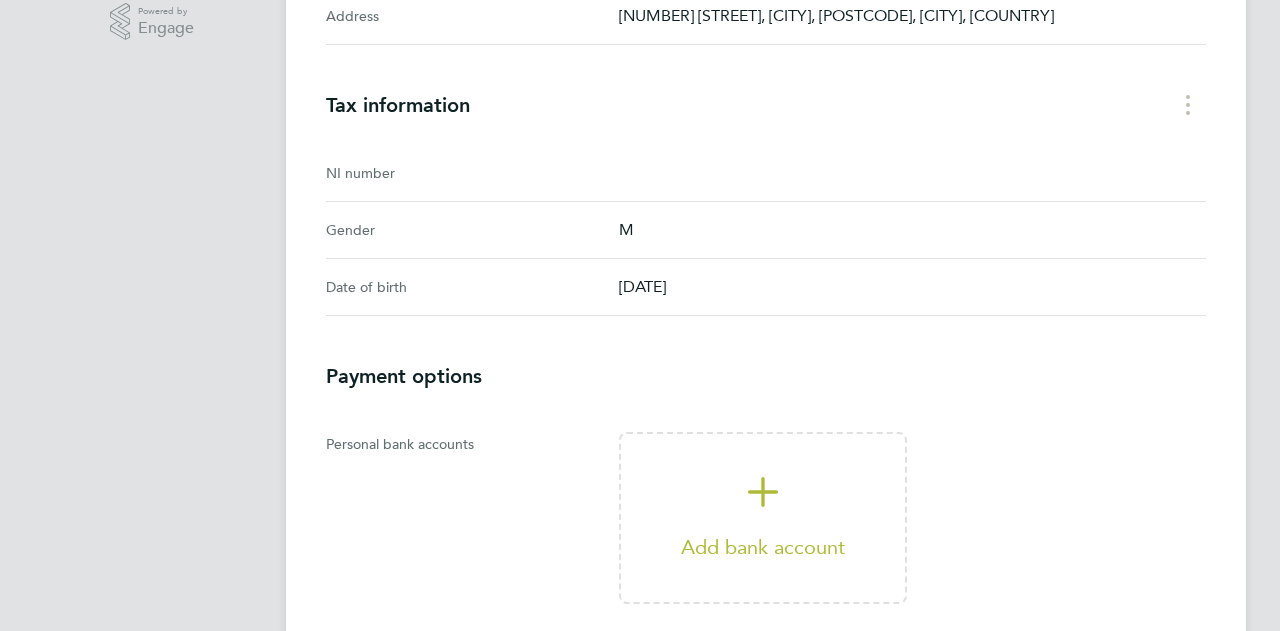 scroll, scrollTop: 0, scrollLeft: 0, axis: both 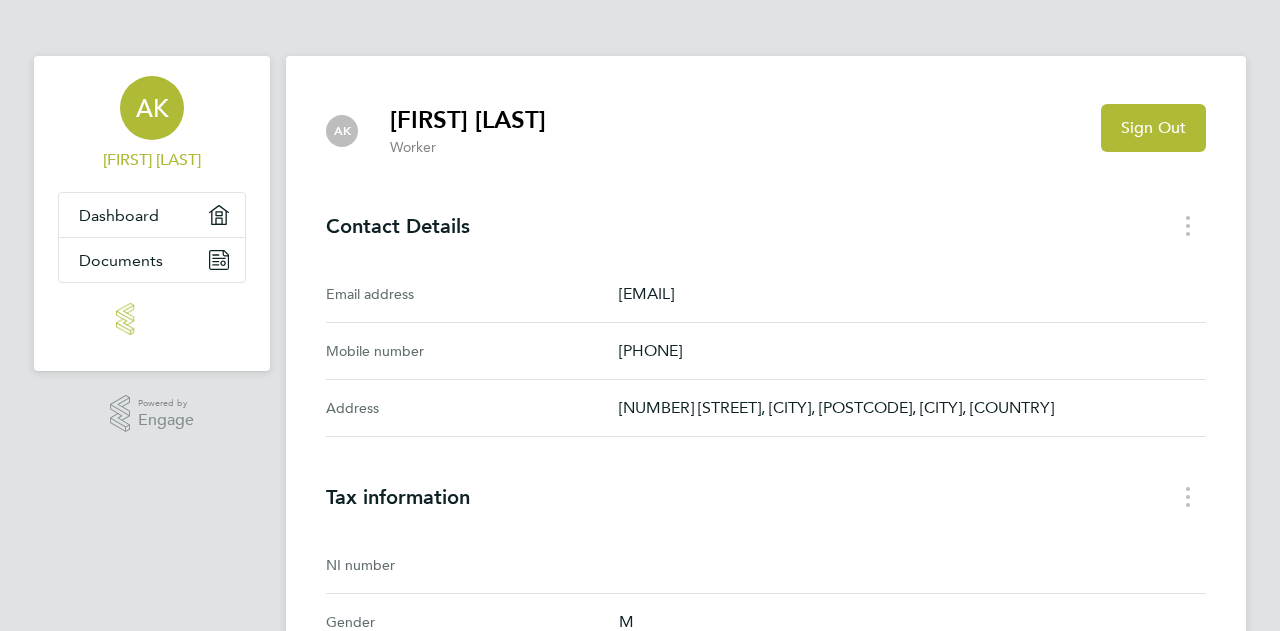 click on "AK" at bounding box center [152, 108] 